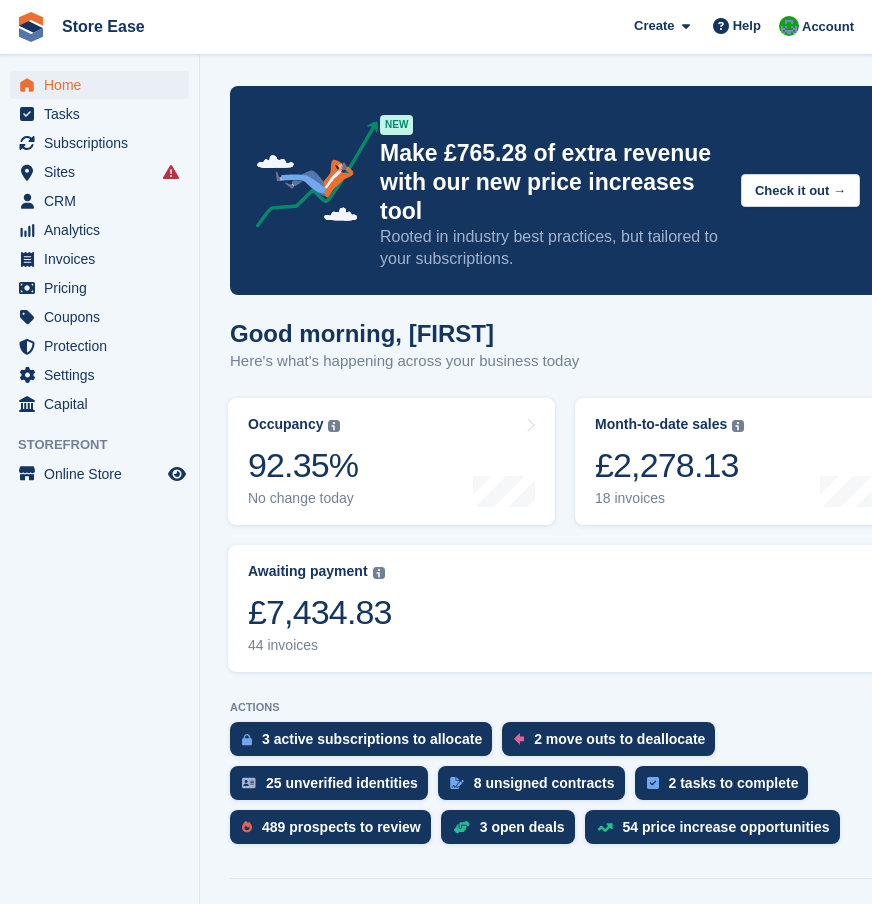 scroll, scrollTop: 0, scrollLeft: 0, axis: both 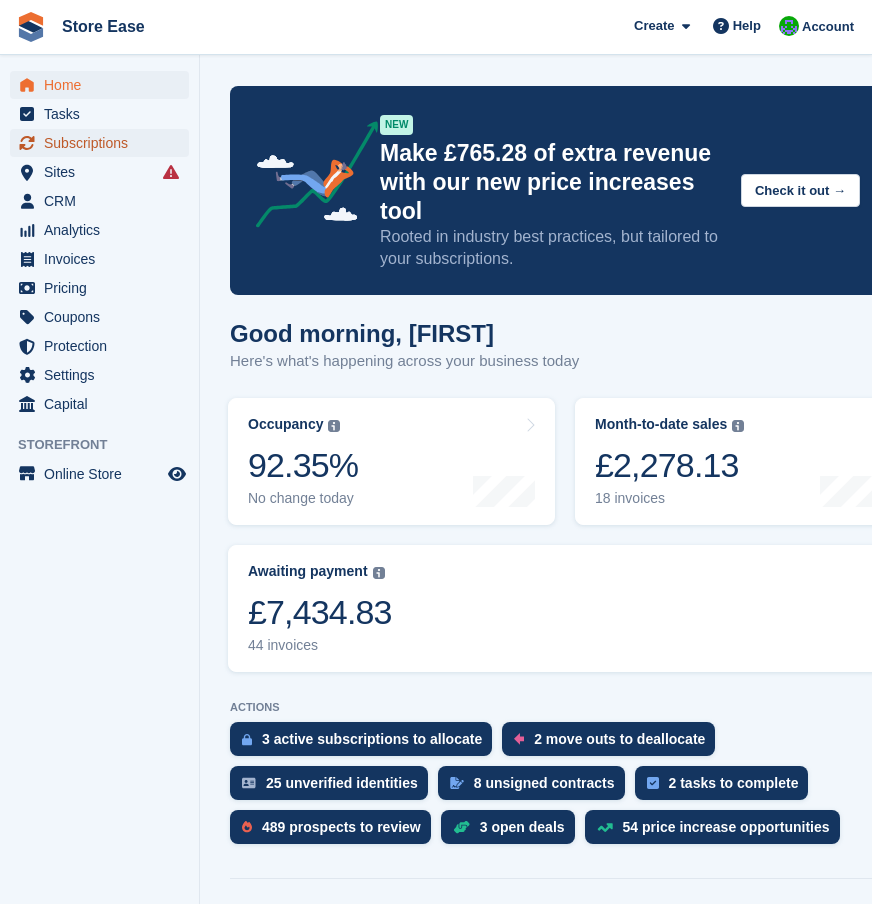 click on "Subscriptions" at bounding box center (104, 143) 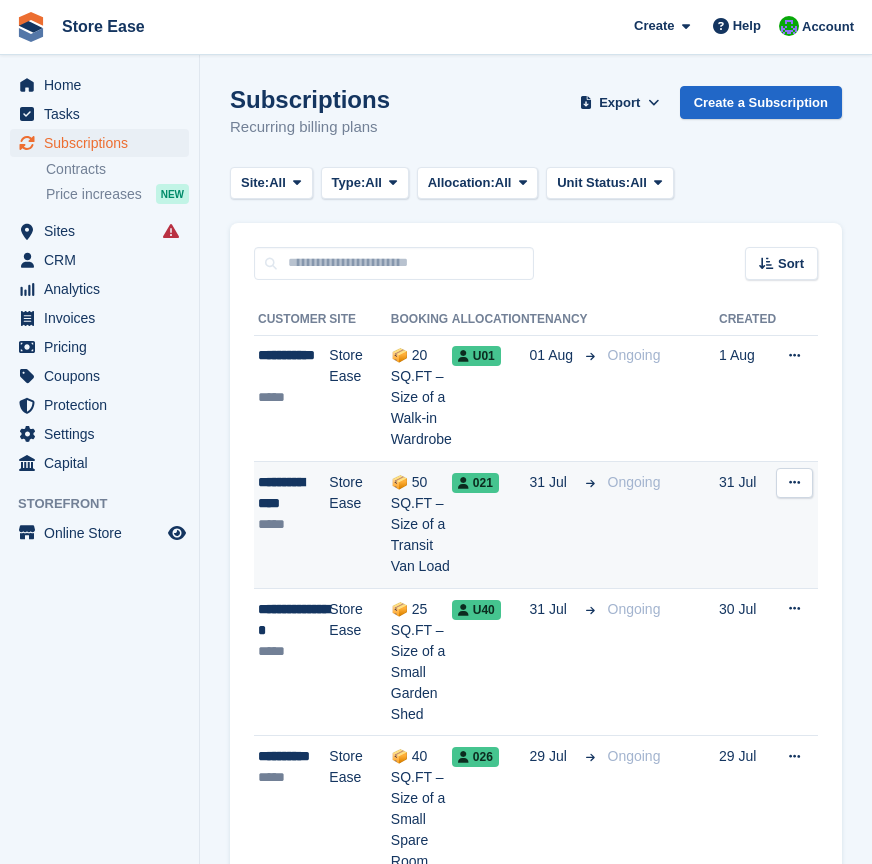 scroll, scrollTop: 0, scrollLeft: 0, axis: both 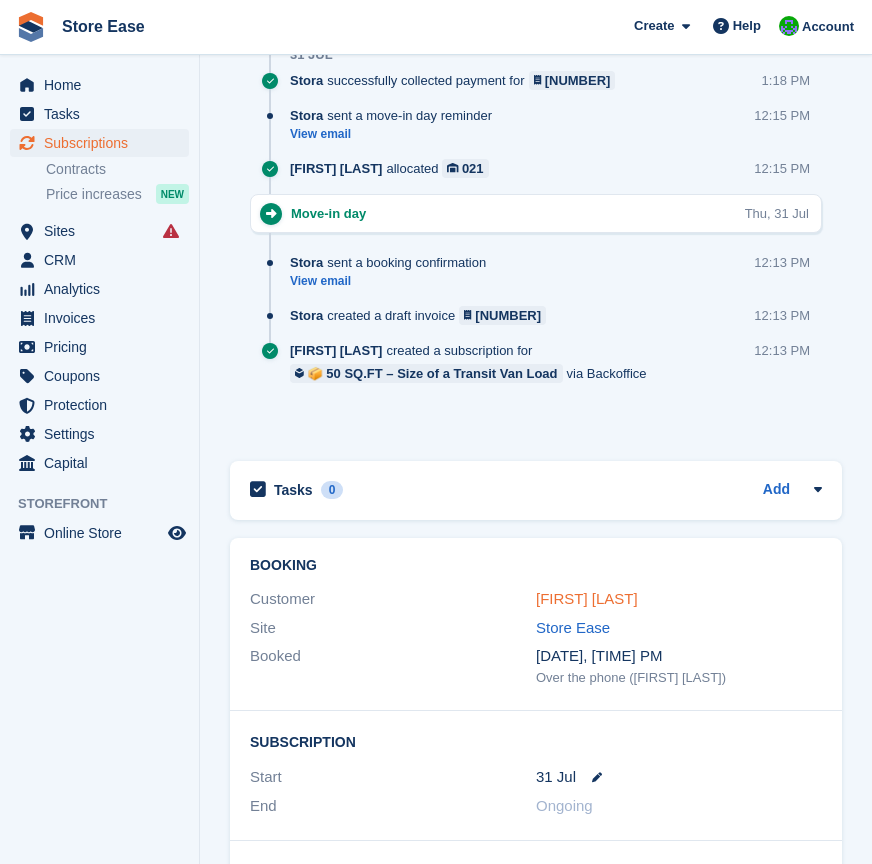 click on "Barbarah Moore" at bounding box center [587, 598] 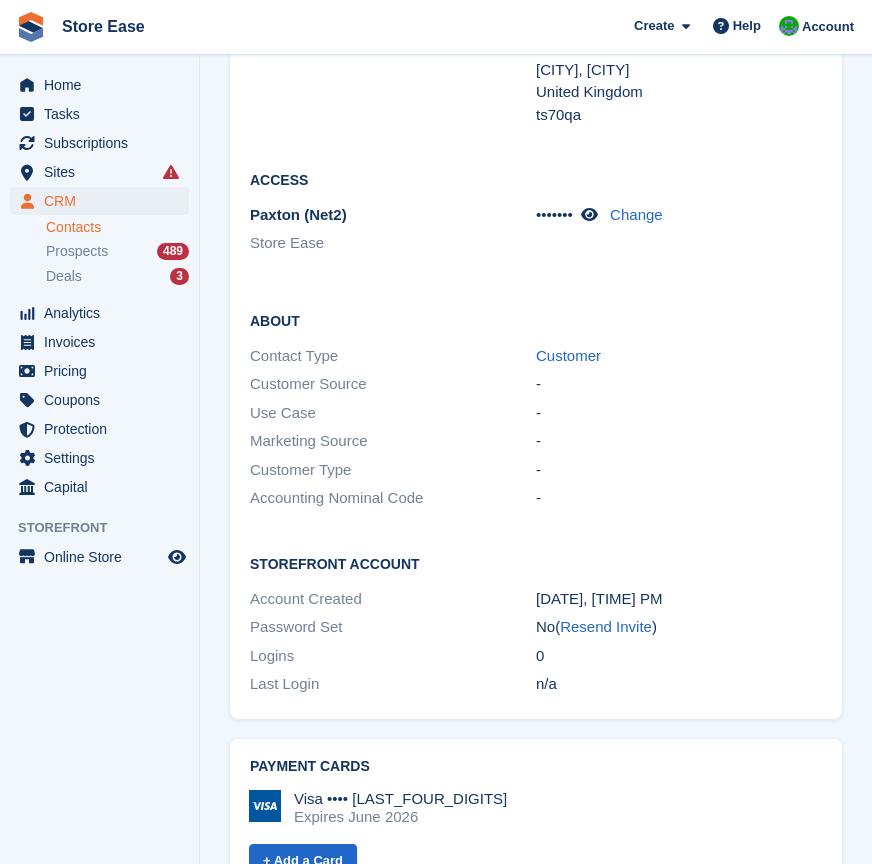 scroll, scrollTop: 0, scrollLeft: 0, axis: both 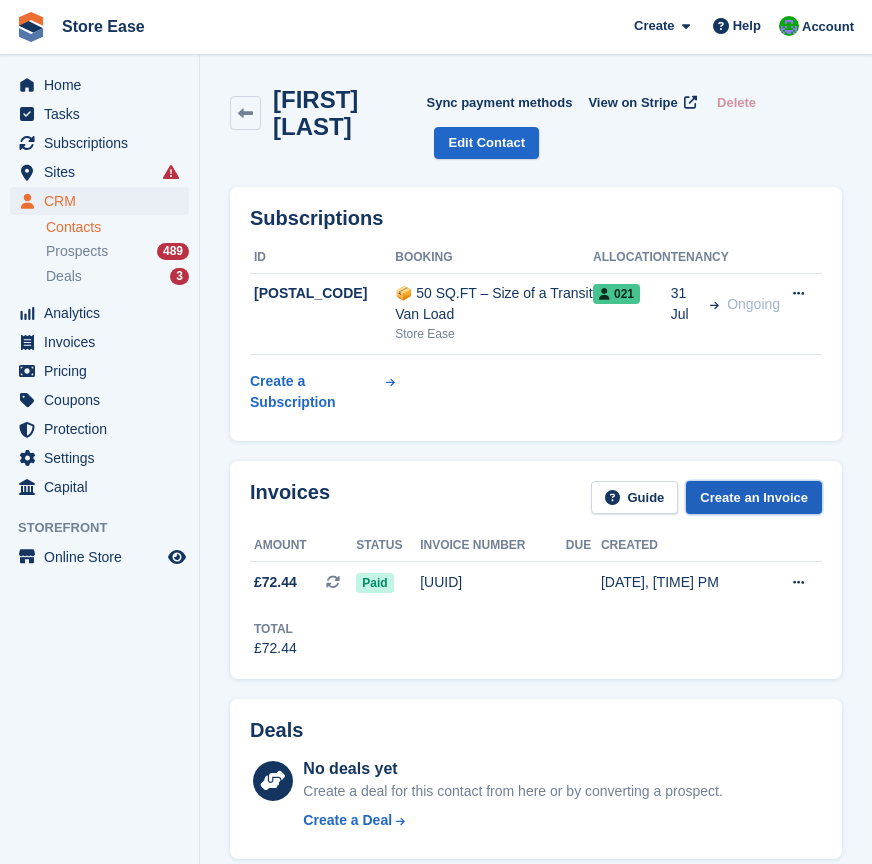 click on "Create an Invoice" at bounding box center (754, 497) 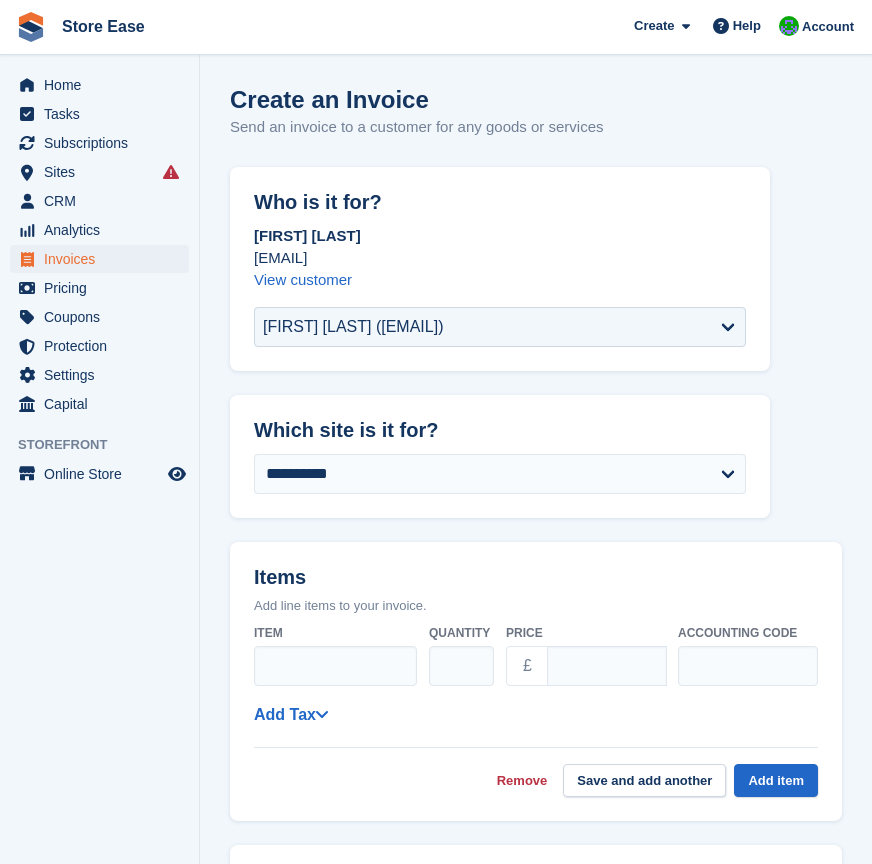 scroll, scrollTop: 0, scrollLeft: 0, axis: both 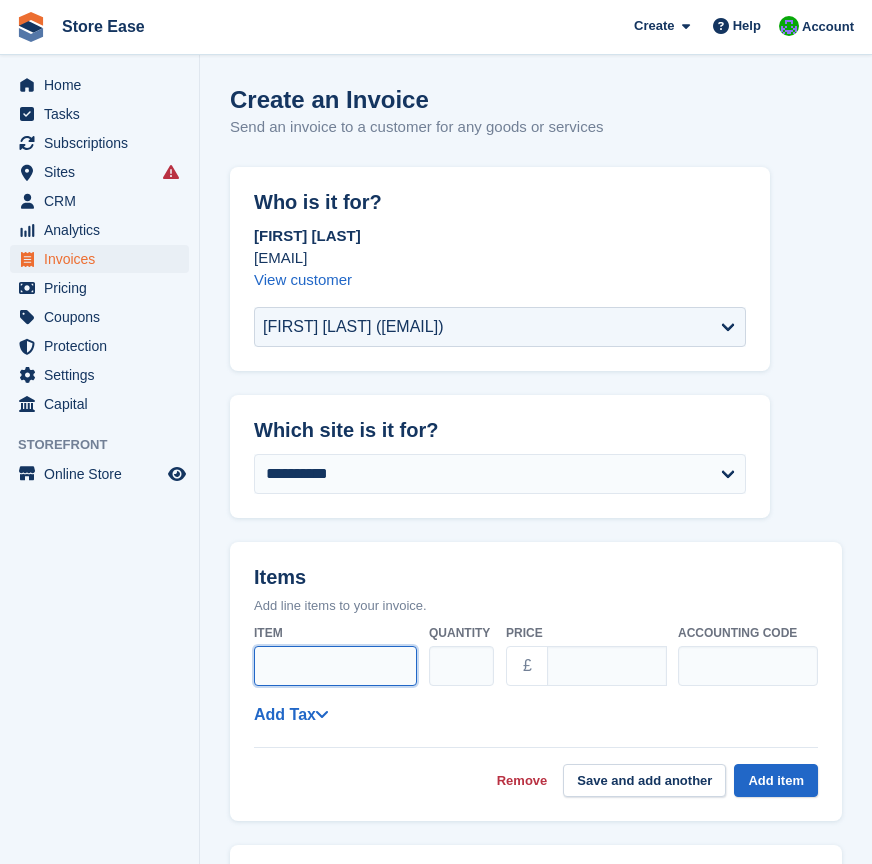 click on "Item" at bounding box center [335, 666] 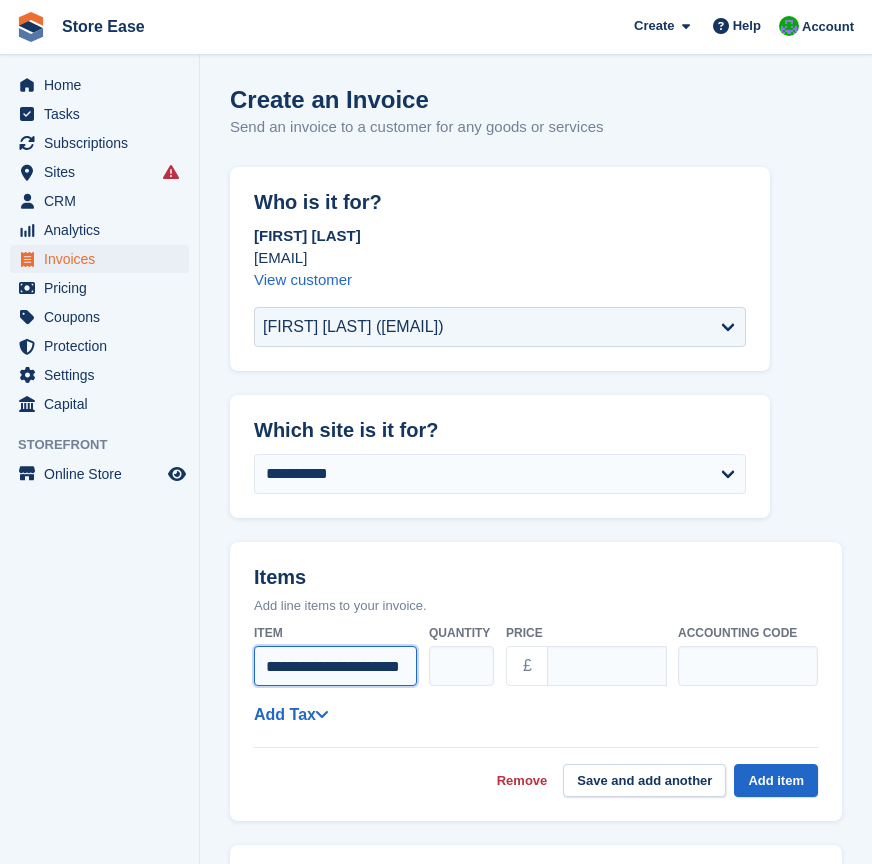 scroll, scrollTop: 0, scrollLeft: 13, axis: horizontal 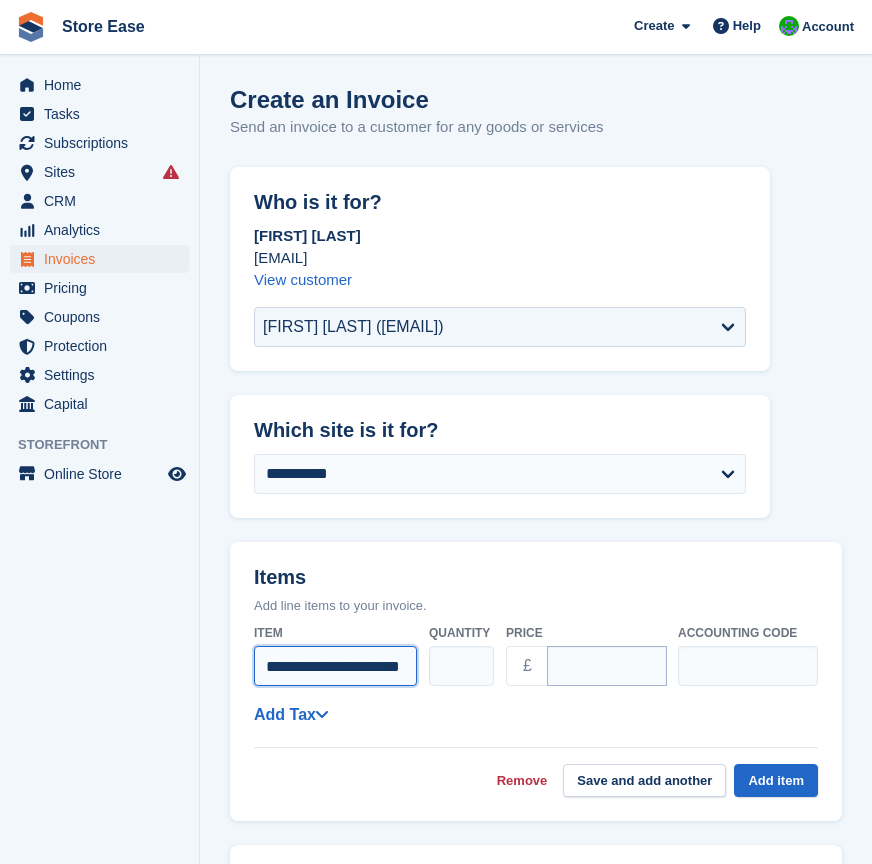type on "**********" 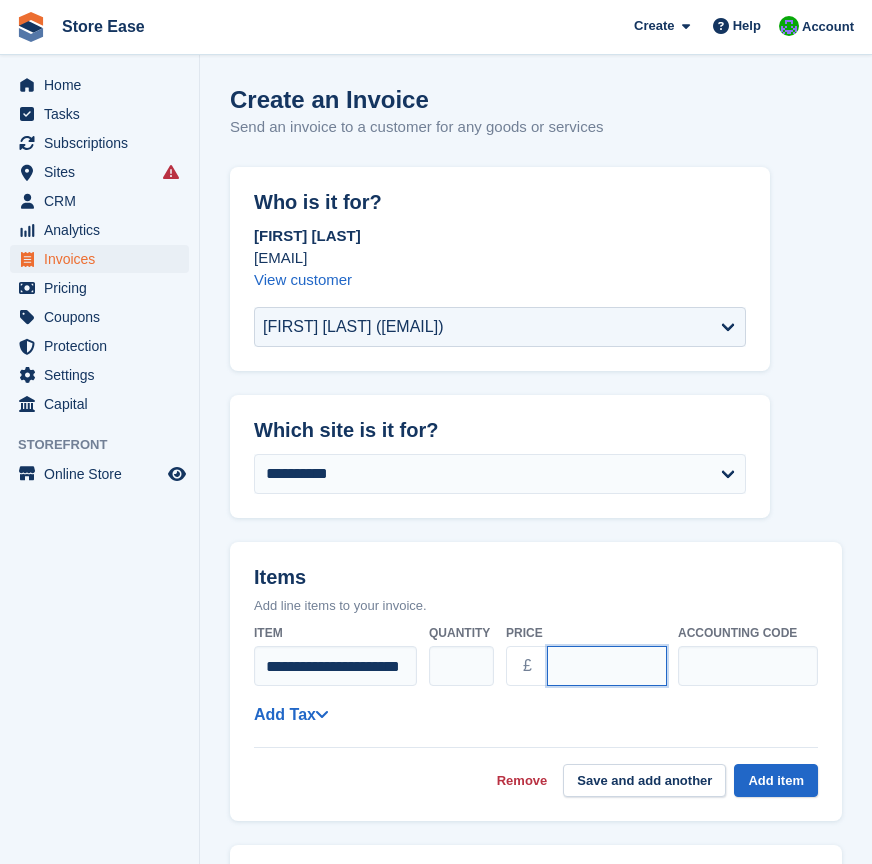 scroll, scrollTop: 0, scrollLeft: 0, axis: both 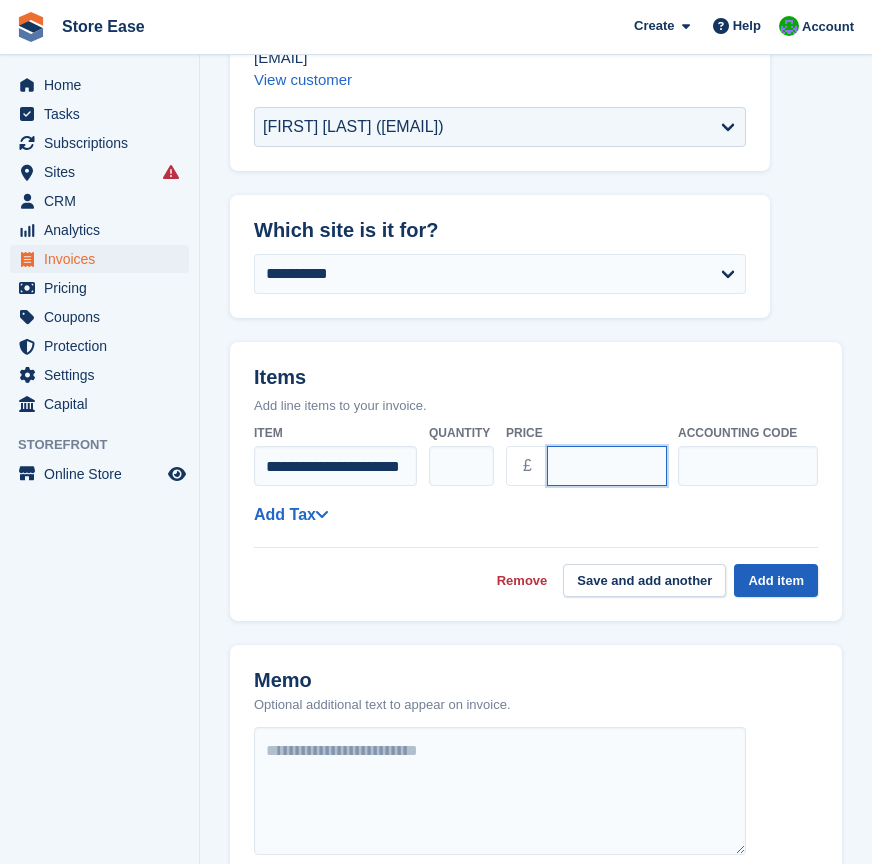 type on "**" 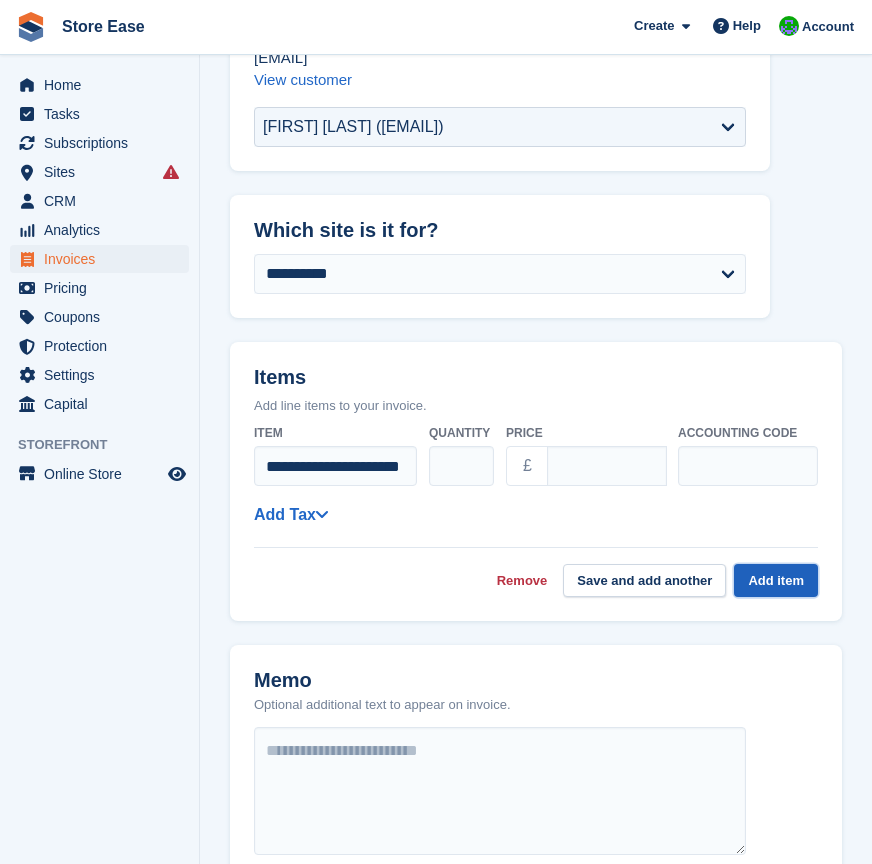 click on "Add item" at bounding box center (776, 580) 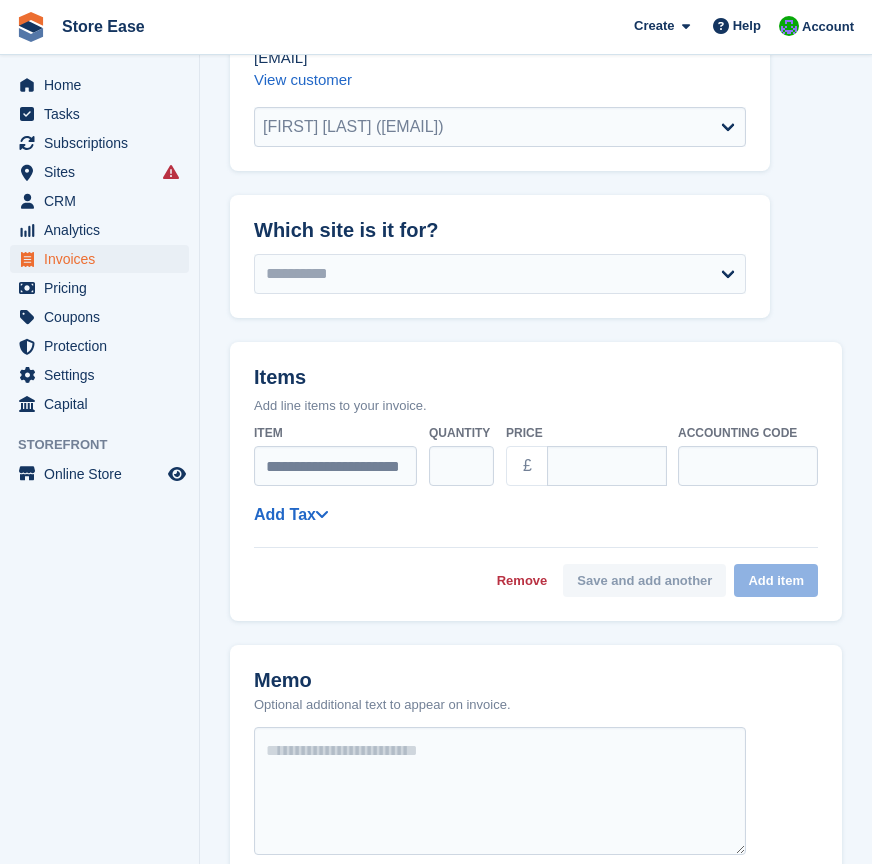select on "******" 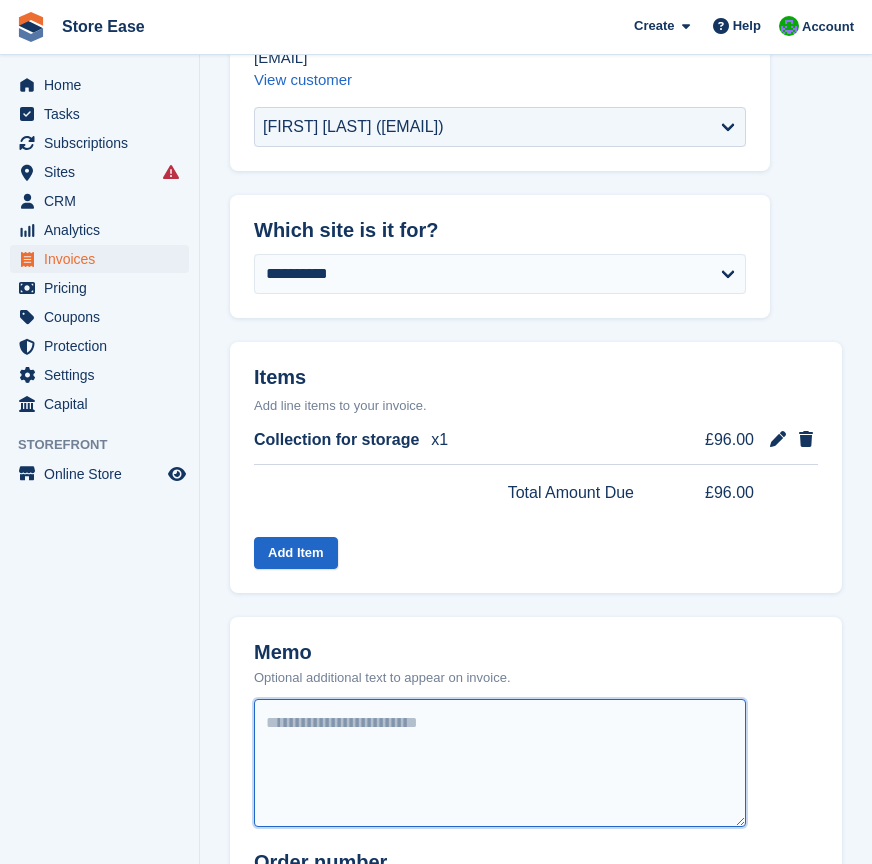 click at bounding box center (500, 763) 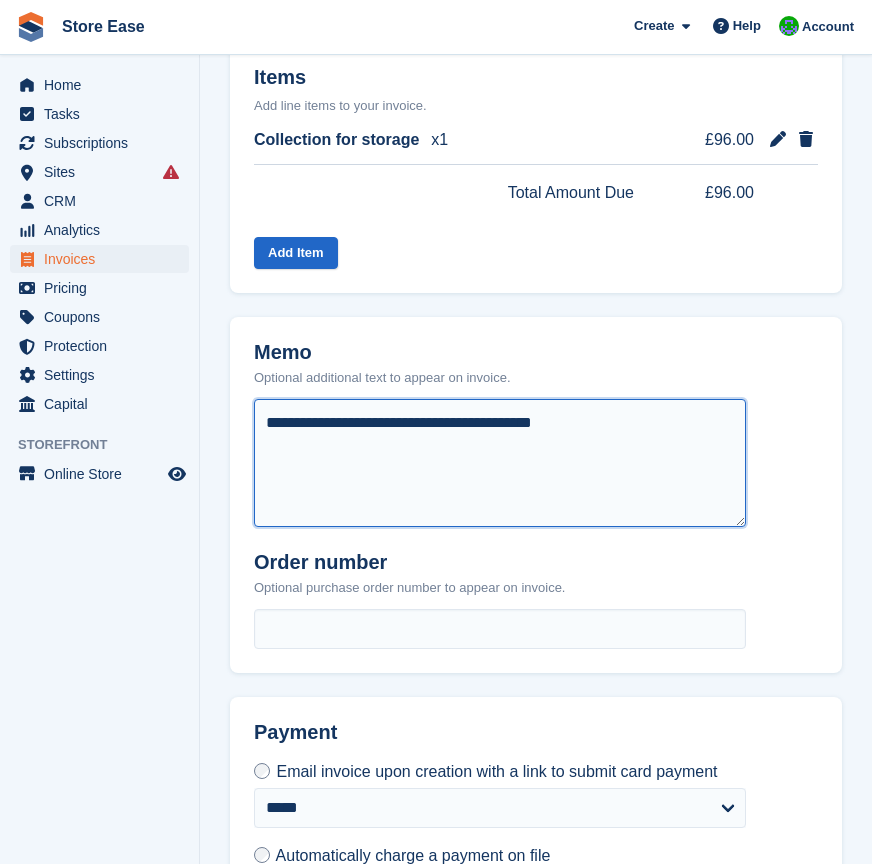 scroll, scrollTop: 622, scrollLeft: 0, axis: vertical 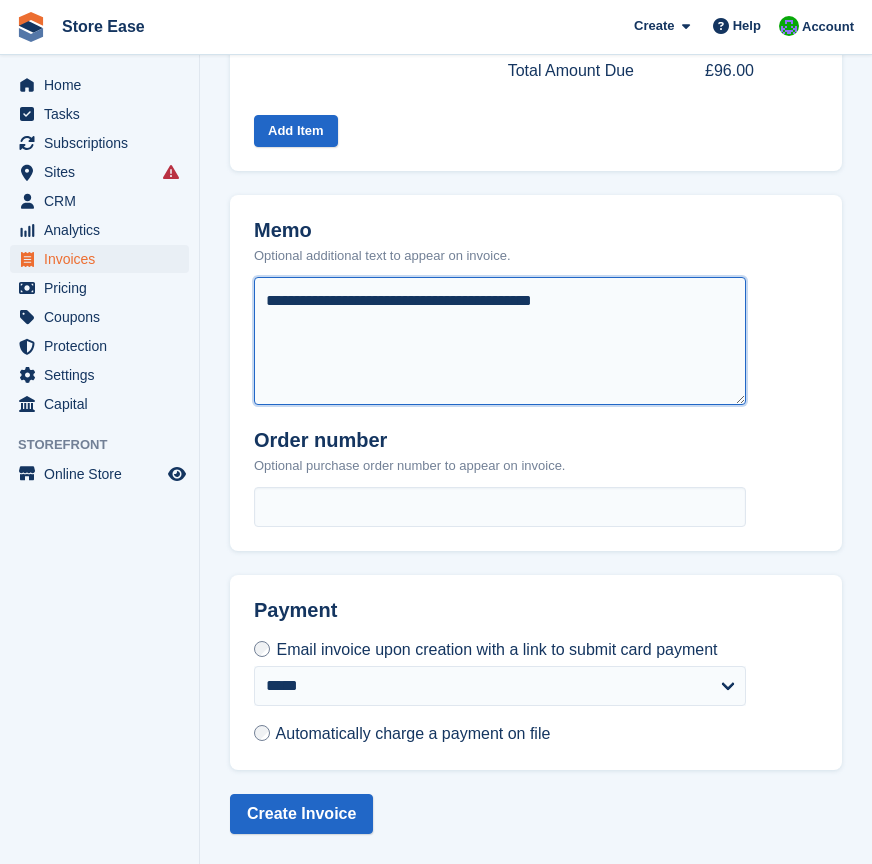 type on "**********" 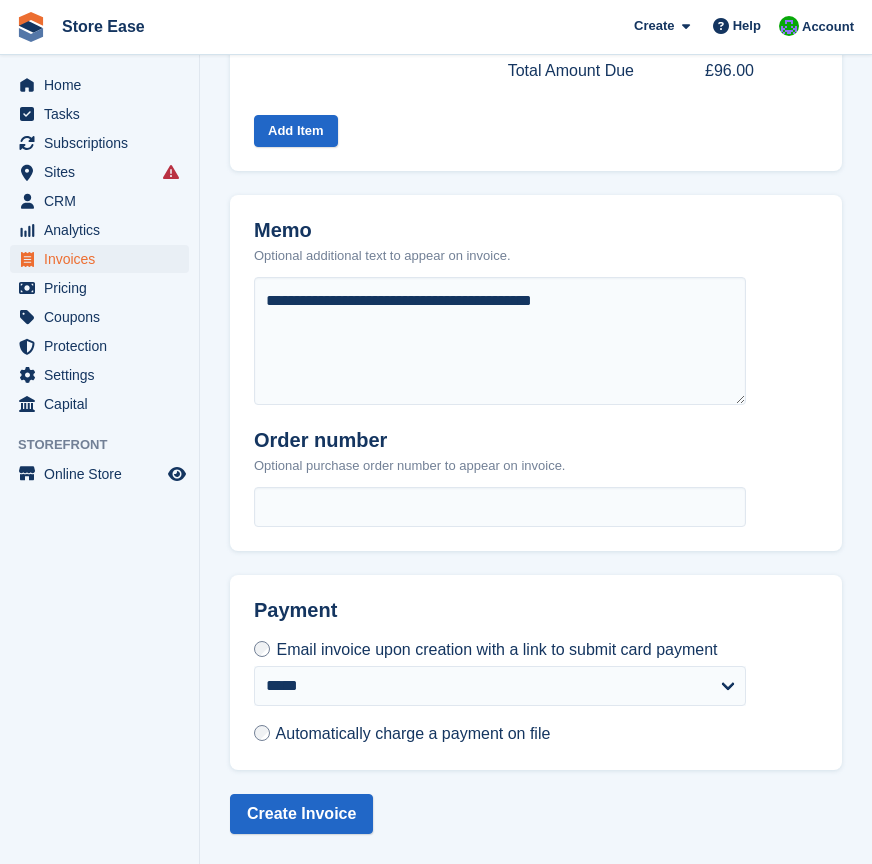 click on "Automatically charge a payment on file" at bounding box center (413, 733) 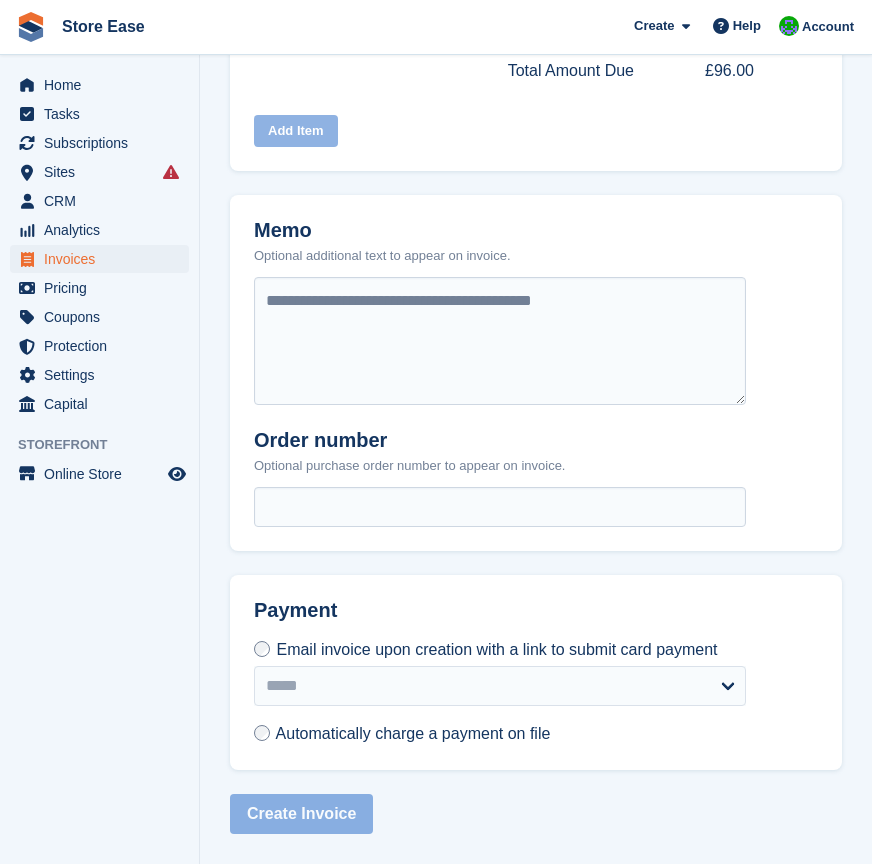 select on "******" 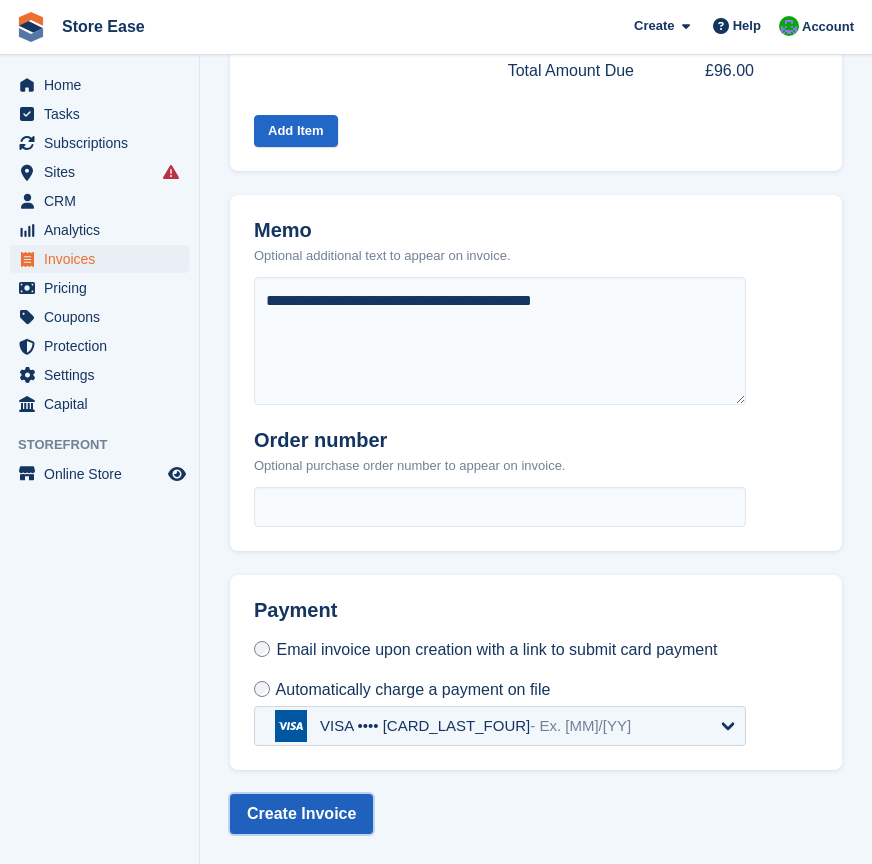 click on "Create Invoice" at bounding box center [301, 814] 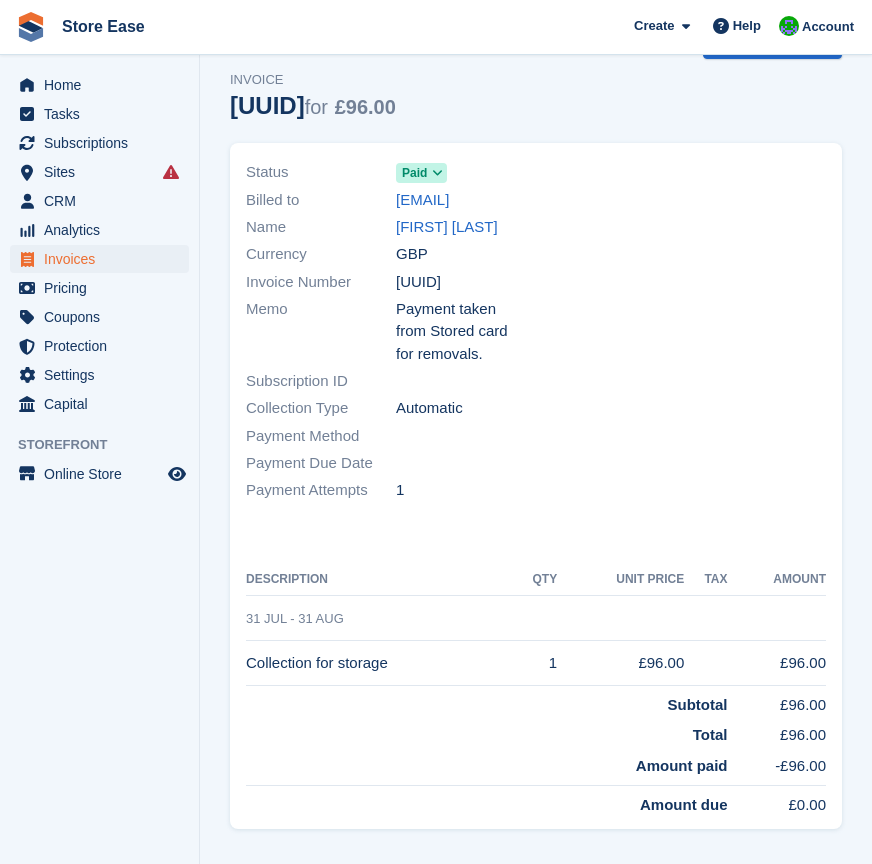 scroll, scrollTop: 0, scrollLeft: 0, axis: both 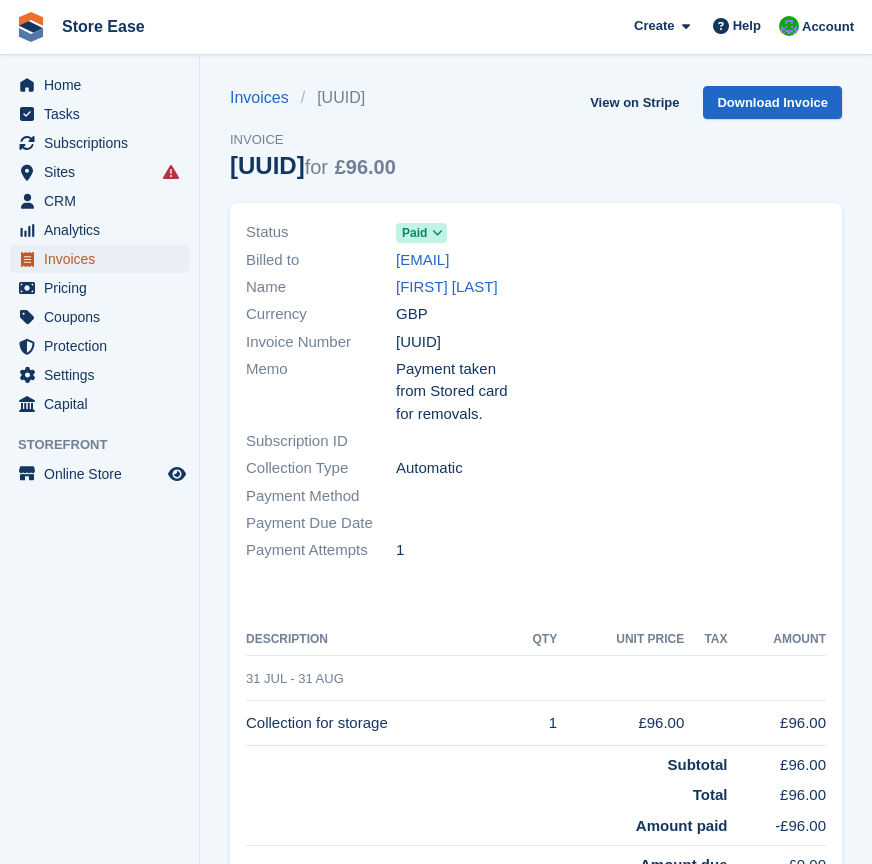 click on "Invoices" at bounding box center [104, 259] 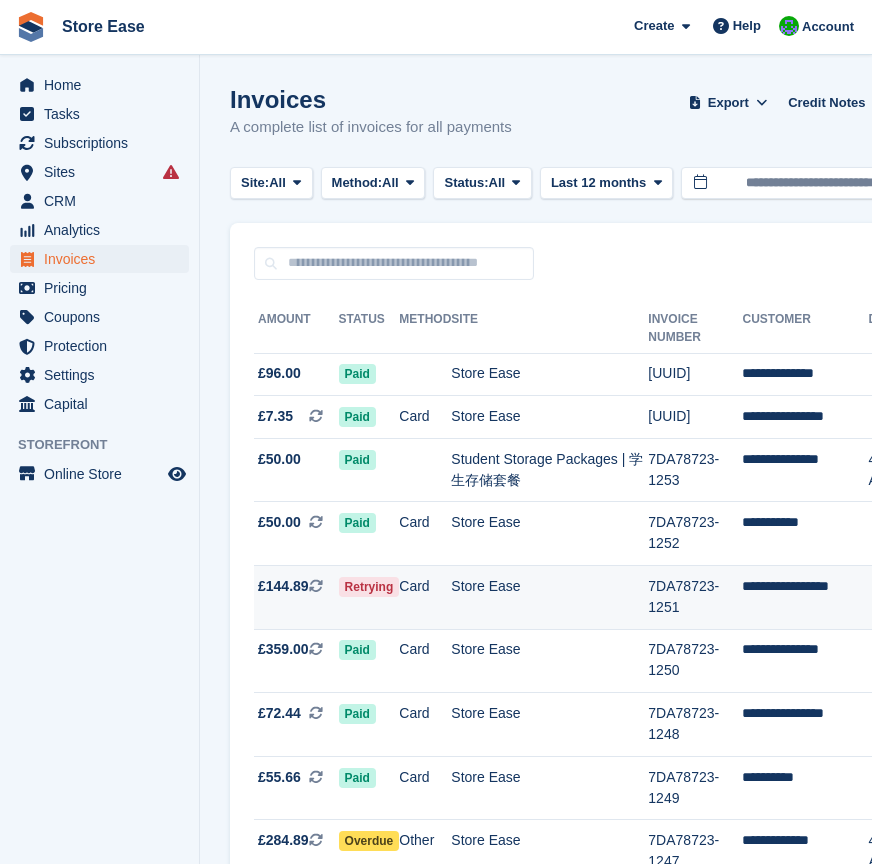 click on "Store Ease" at bounding box center (549, 598) 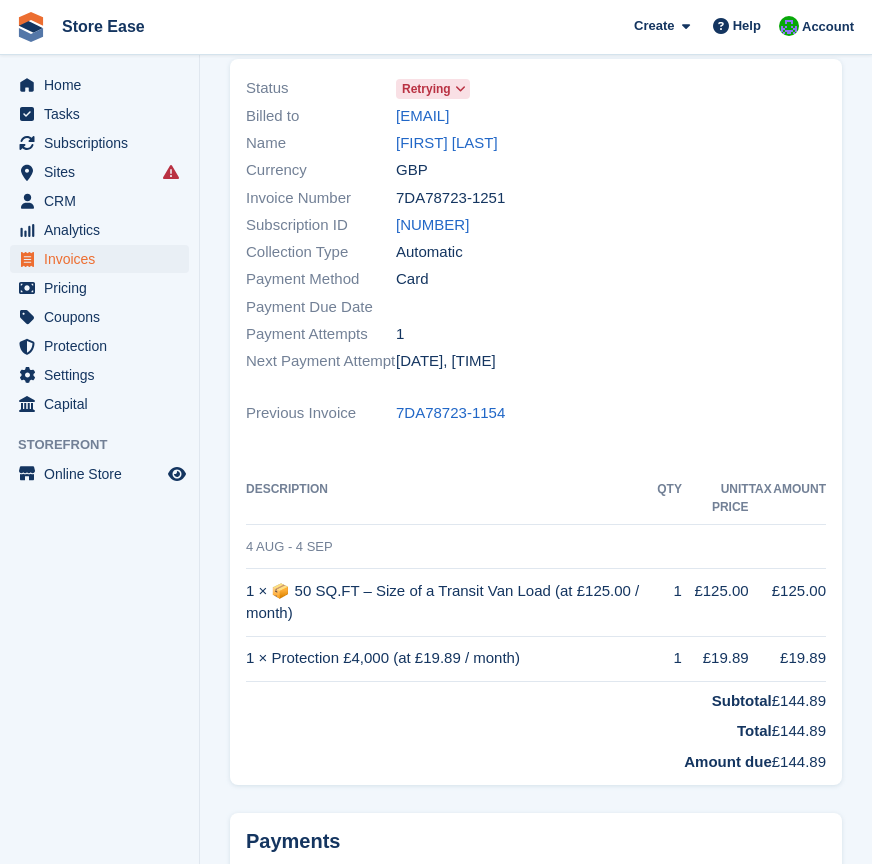 scroll, scrollTop: 0, scrollLeft: 0, axis: both 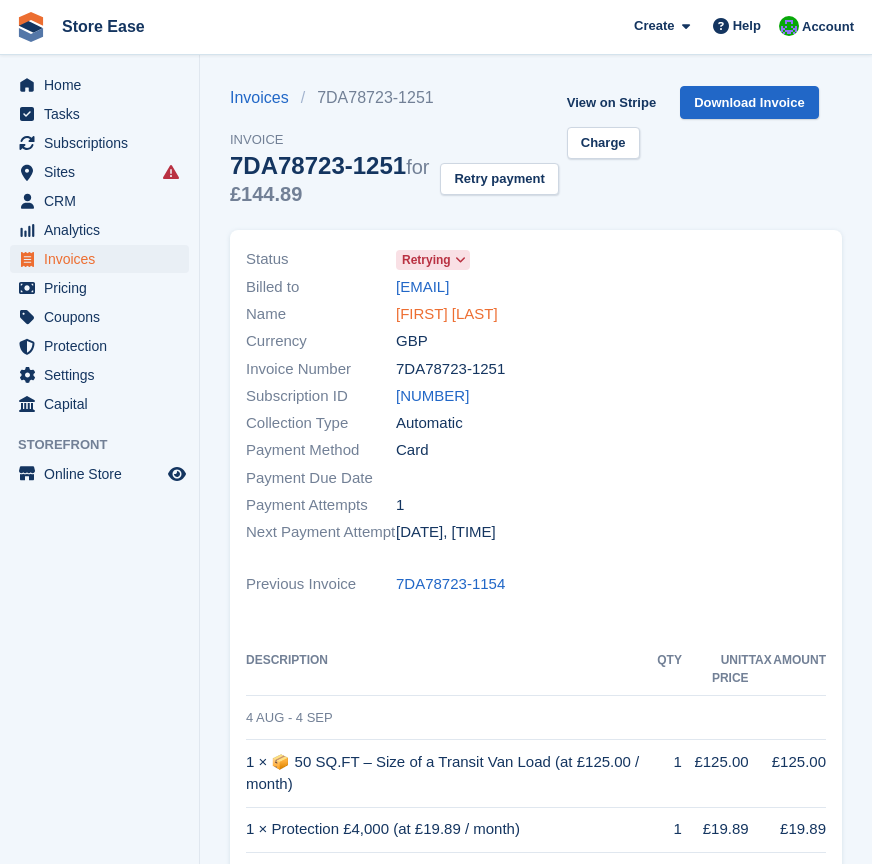 click on "Jessica Gilfellan" at bounding box center [447, 314] 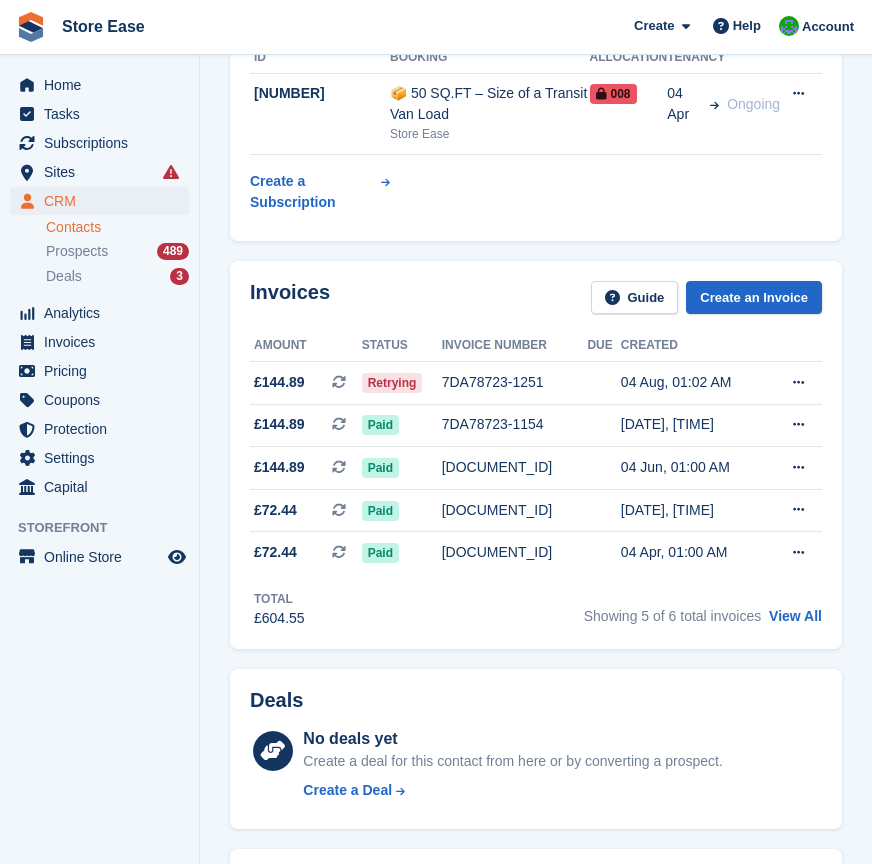 scroll, scrollTop: 0, scrollLeft: 0, axis: both 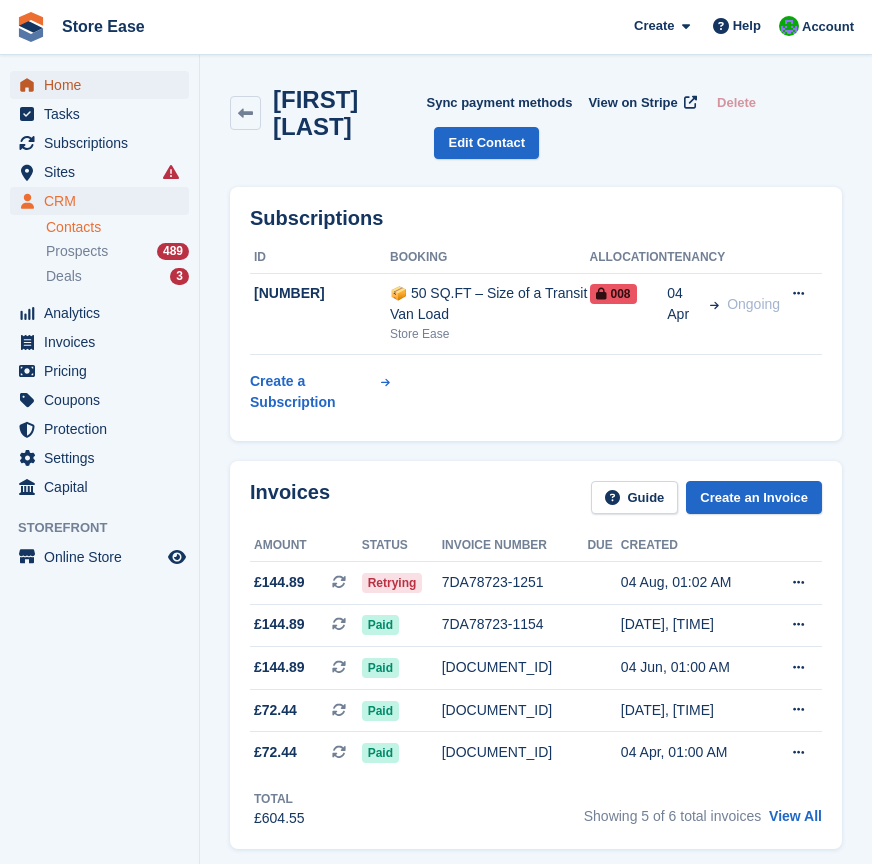 click on "Home" at bounding box center [104, 85] 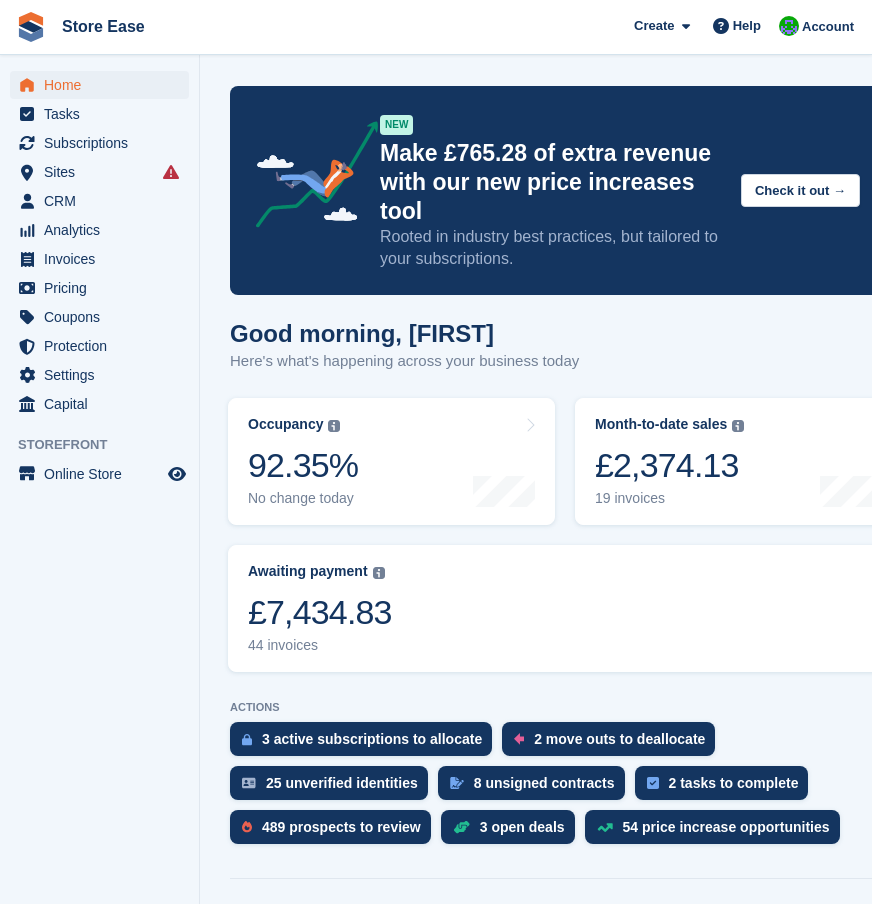 scroll, scrollTop: 500, scrollLeft: 0, axis: vertical 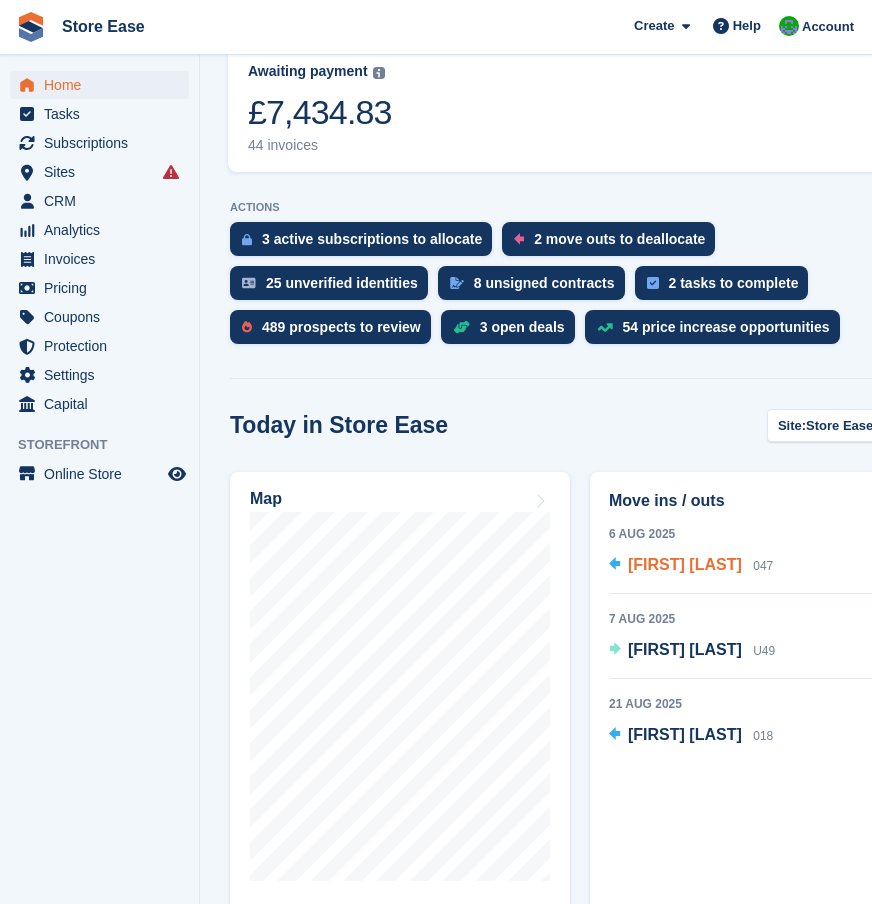 click on "[FIRST] [LAST]" at bounding box center [685, 564] 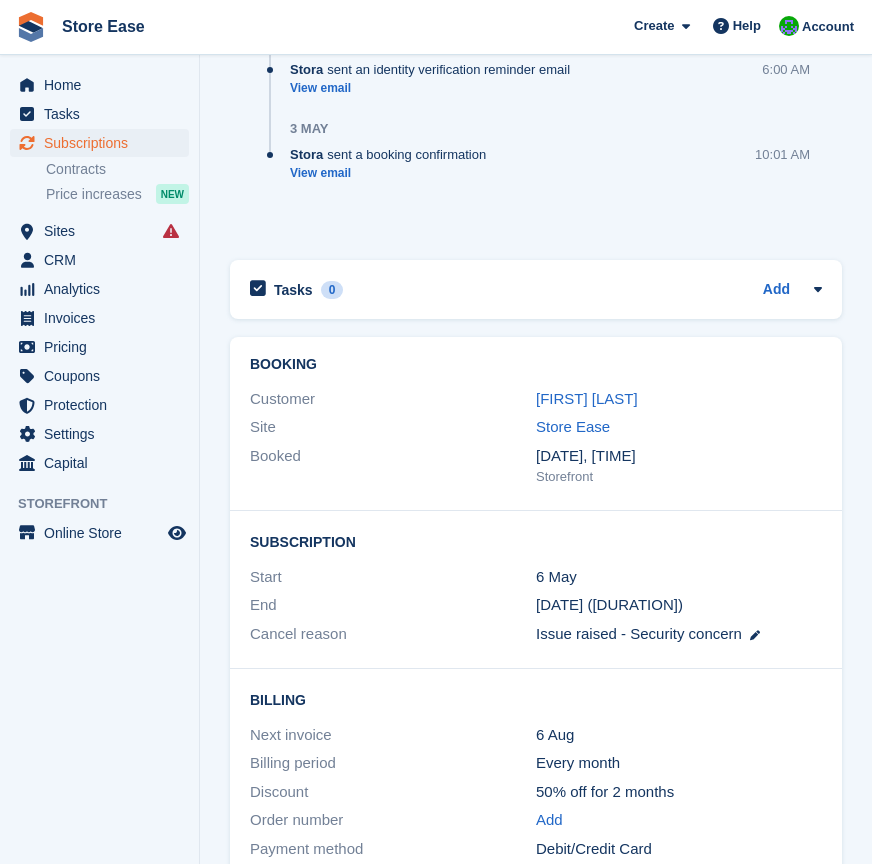 scroll, scrollTop: 3800, scrollLeft: 0, axis: vertical 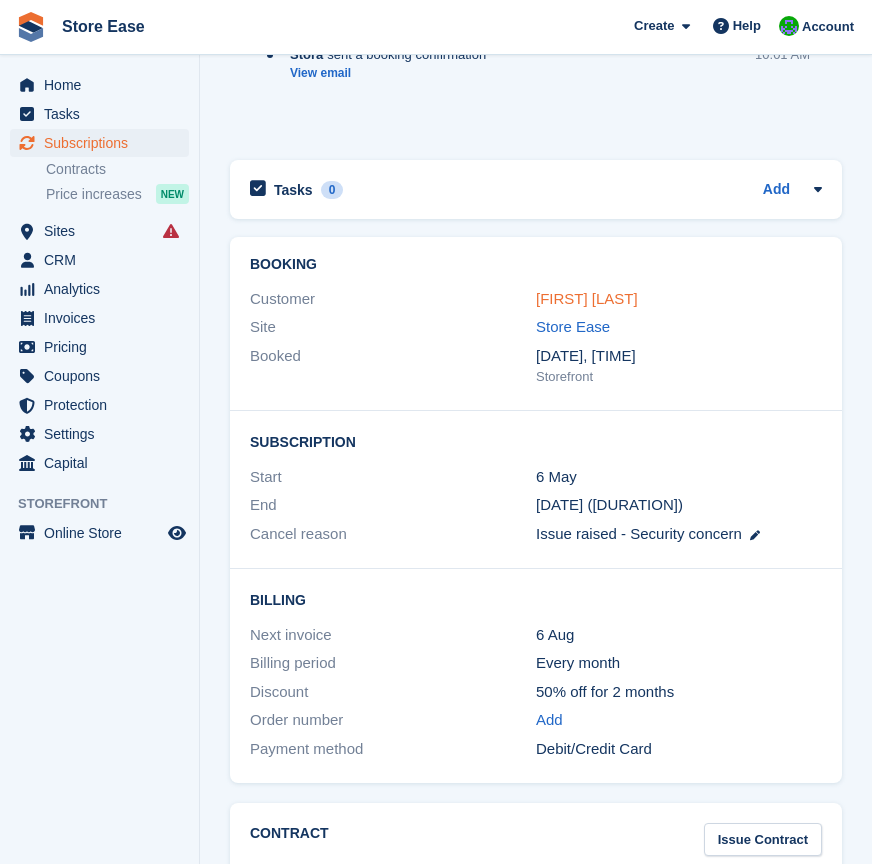 click on "[FIRST] [LAST]" at bounding box center [587, 298] 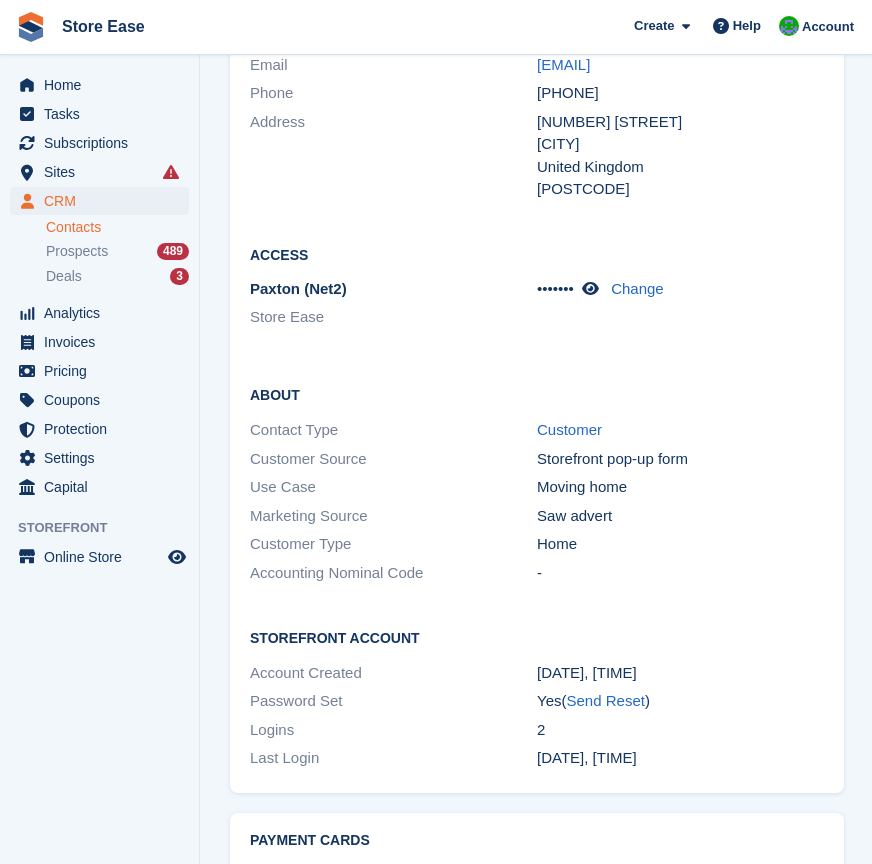 scroll, scrollTop: 4153, scrollLeft: 0, axis: vertical 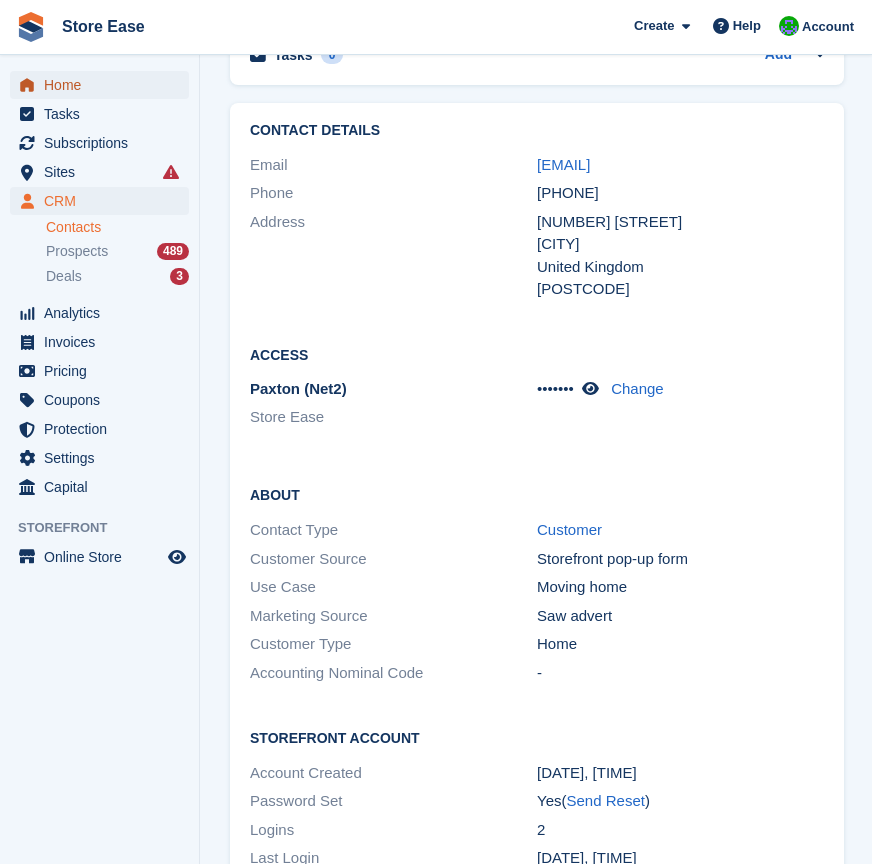click on "Home" at bounding box center [104, 85] 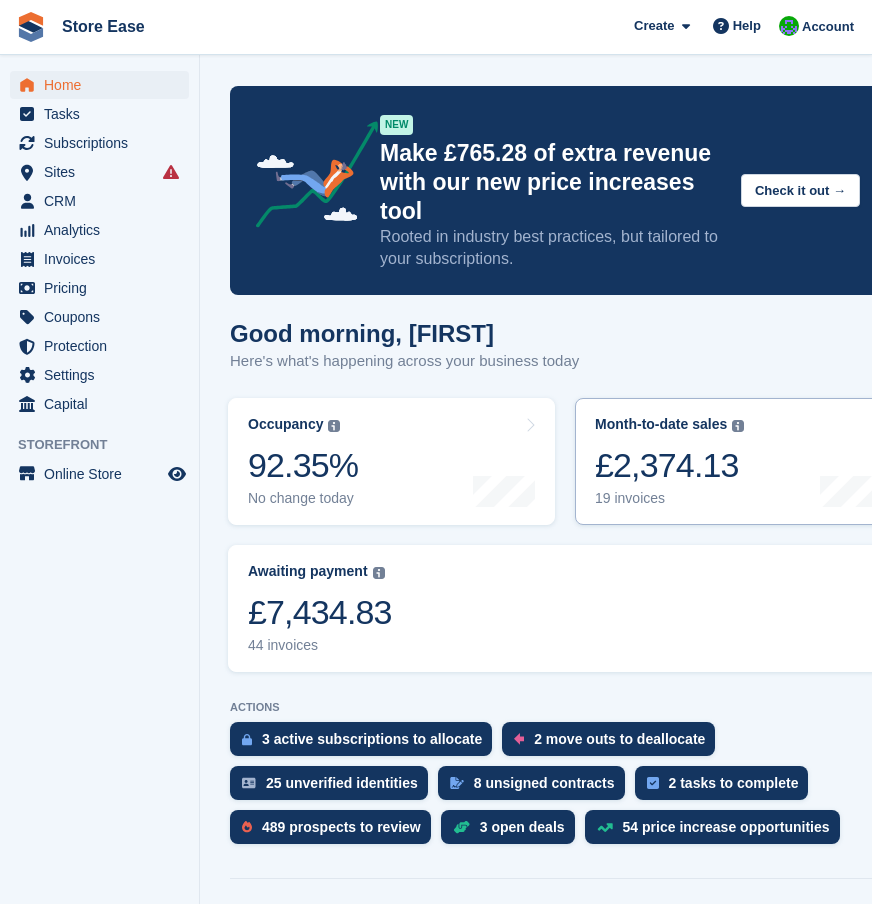 scroll, scrollTop: 500, scrollLeft: 0, axis: vertical 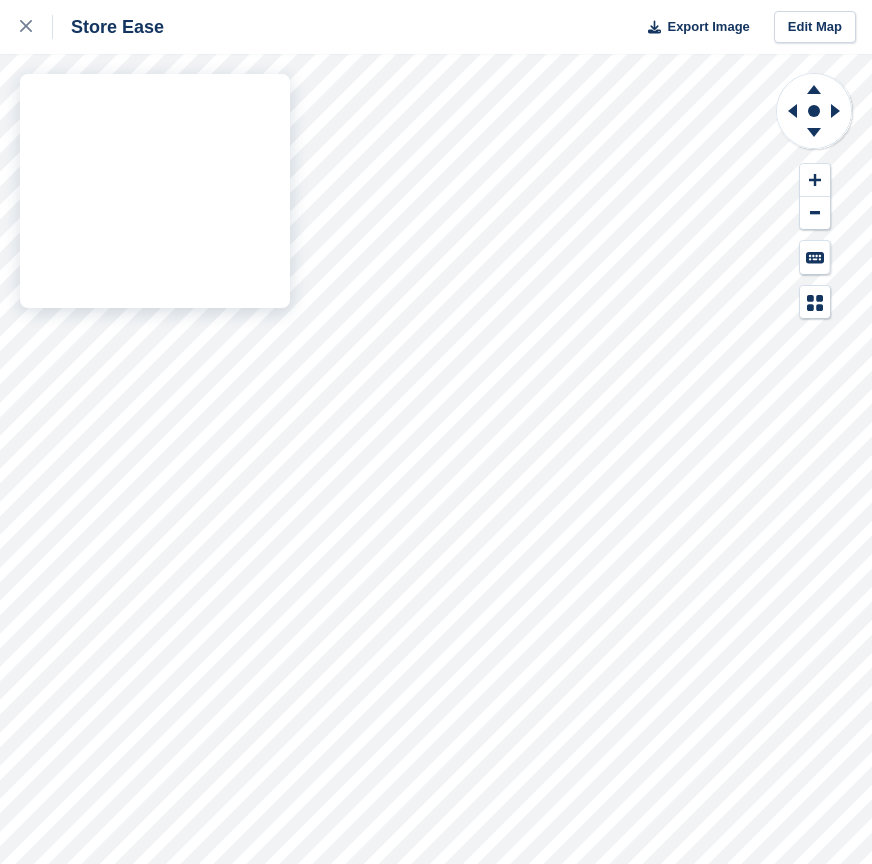 click on "Store Ease Export Image Edit Map" at bounding box center [436, 432] 